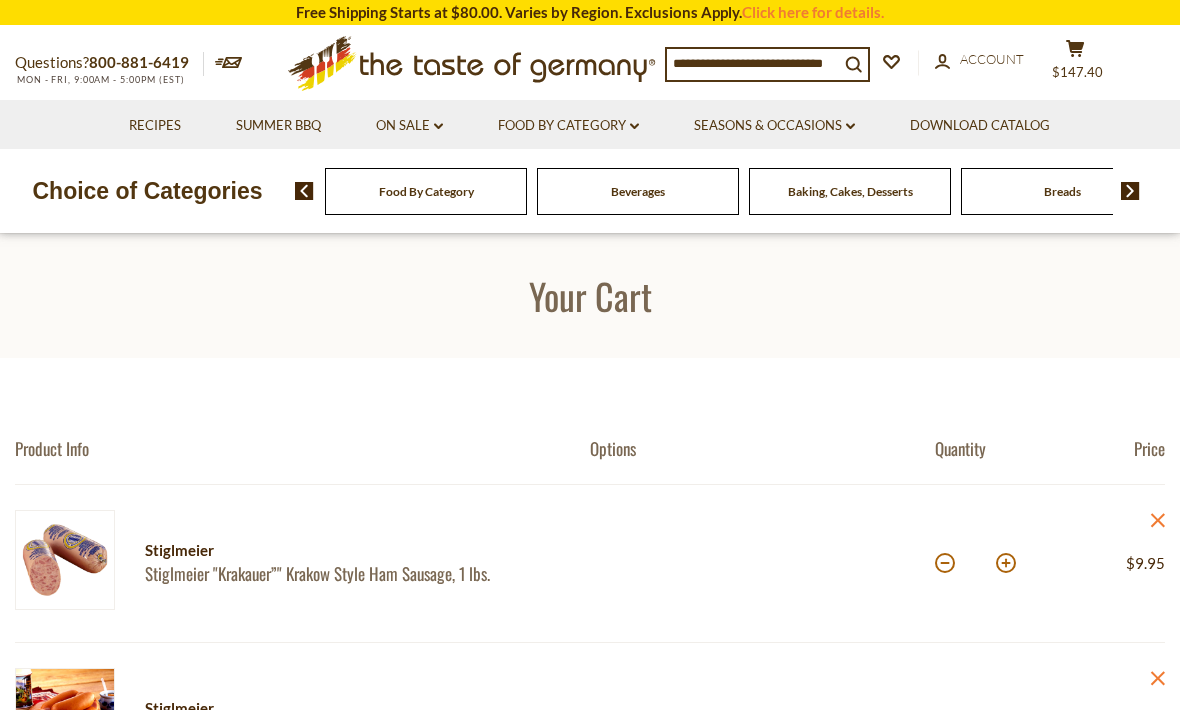 scroll, scrollTop: 0, scrollLeft: 0, axis: both 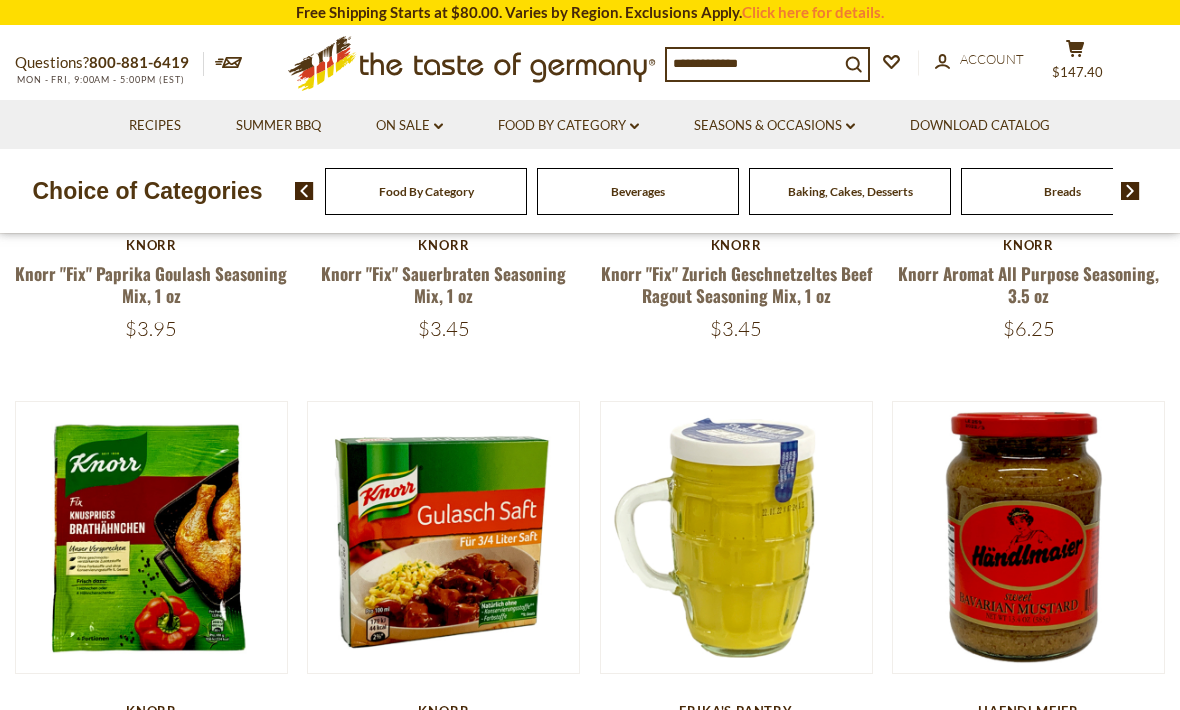 click on "$147.40" at bounding box center (1077, 72) 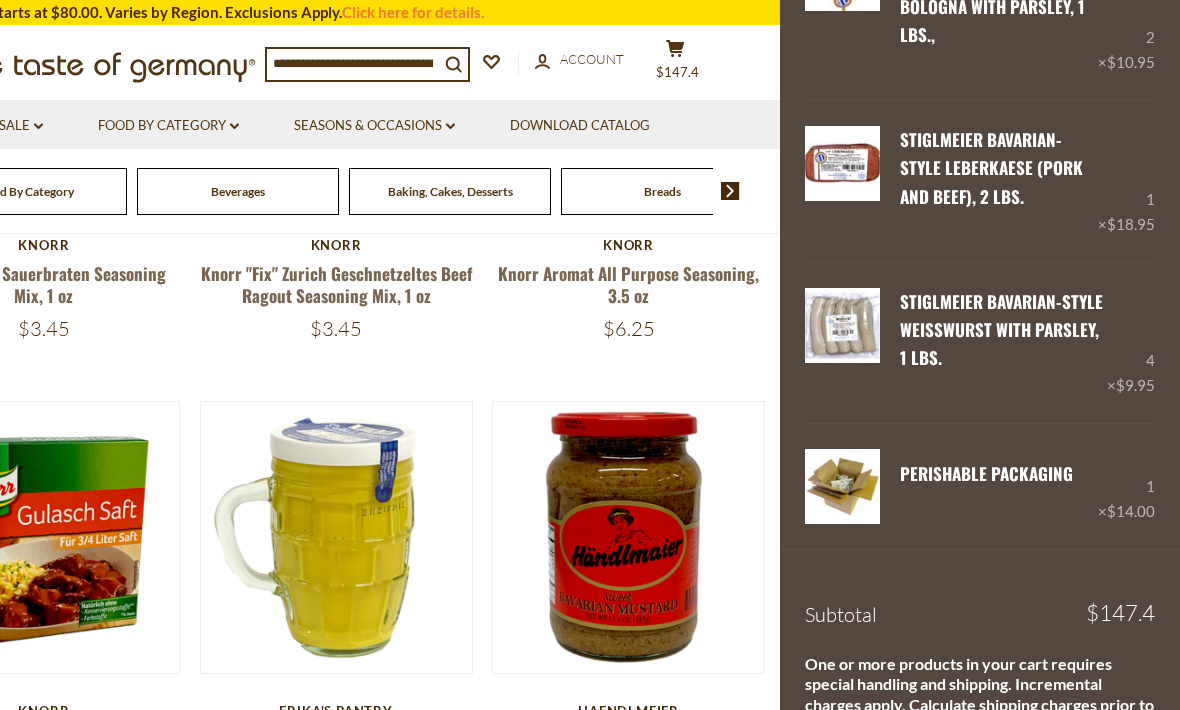 scroll, scrollTop: 922, scrollLeft: 0, axis: vertical 